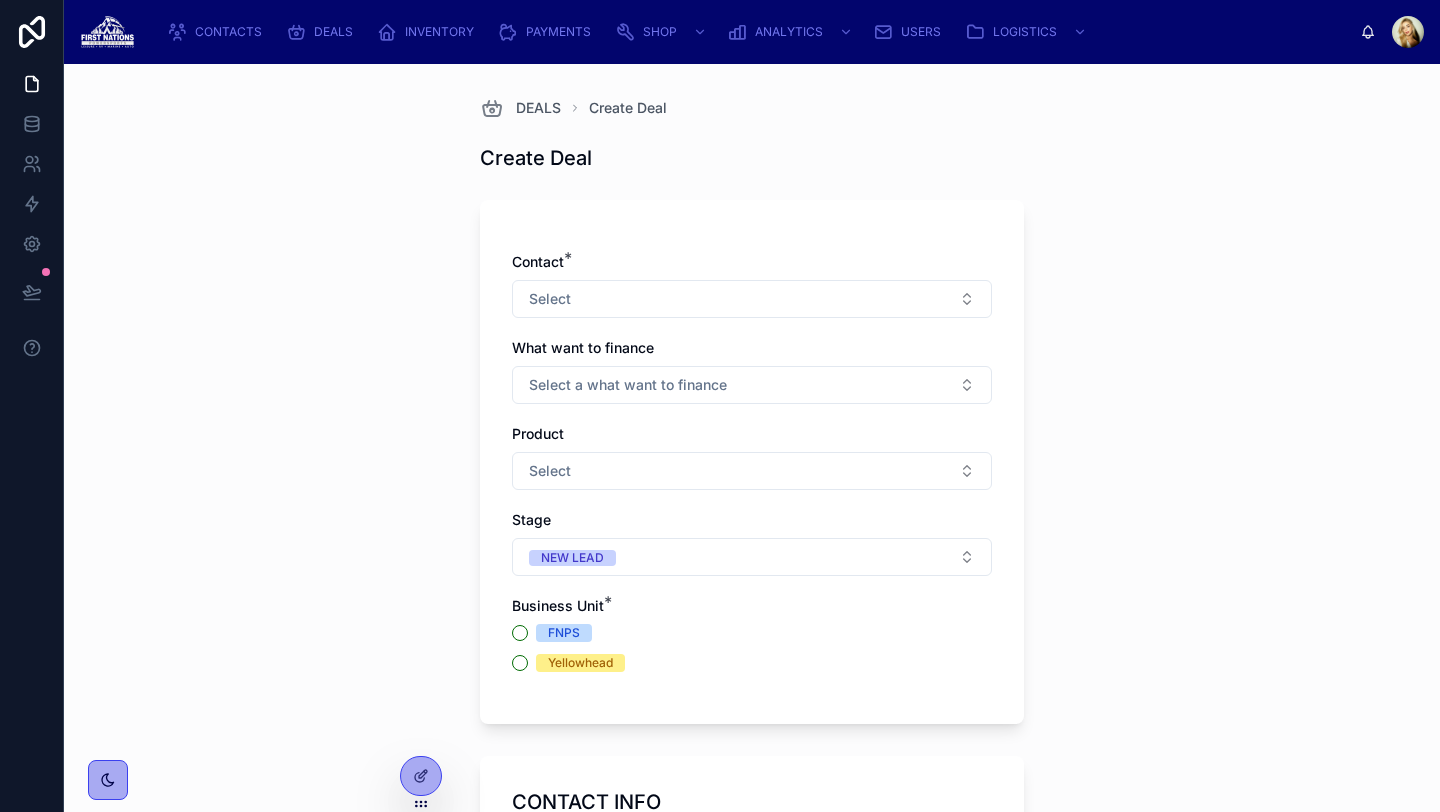 scroll, scrollTop: 0, scrollLeft: 0, axis: both 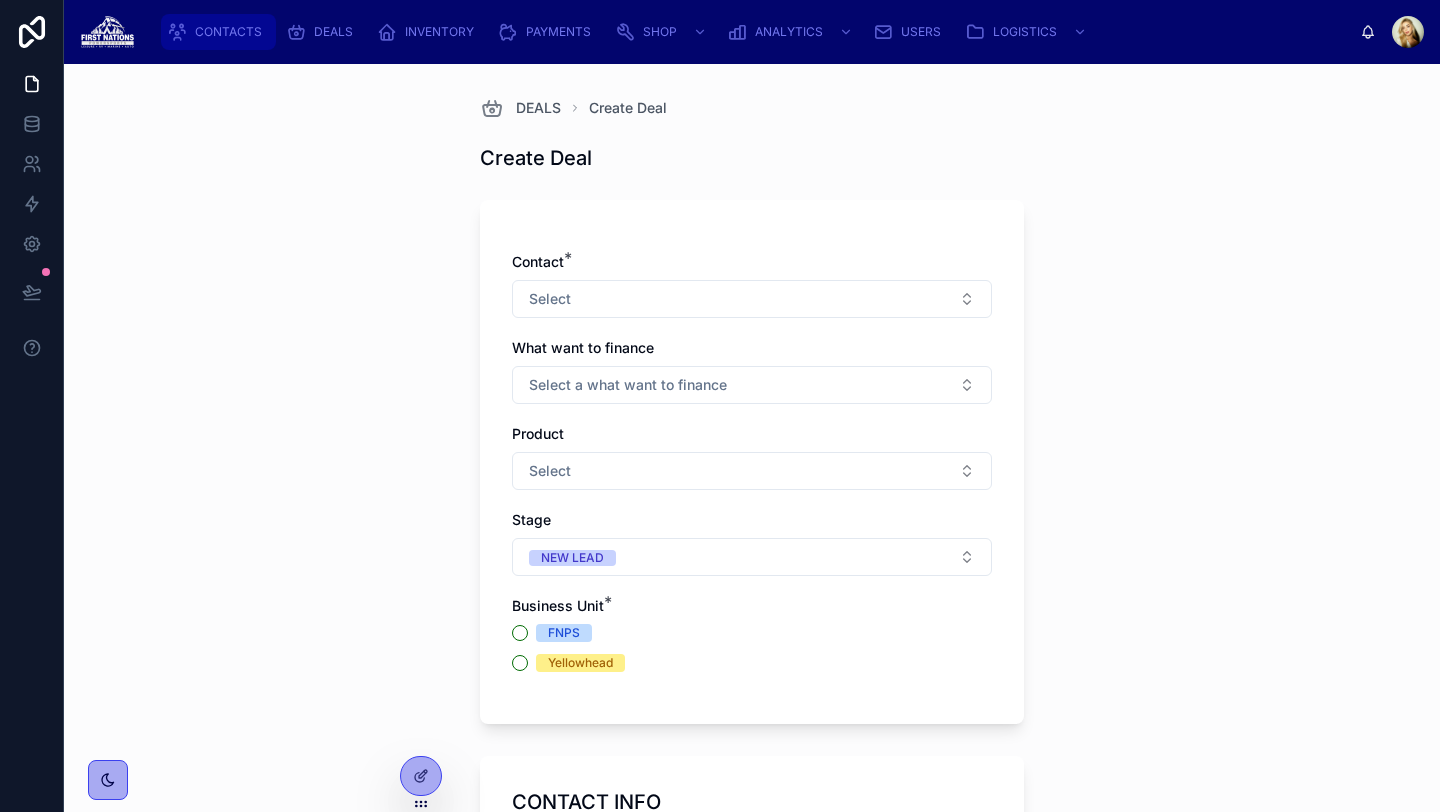 click on "CONTACTS" at bounding box center (228, 32) 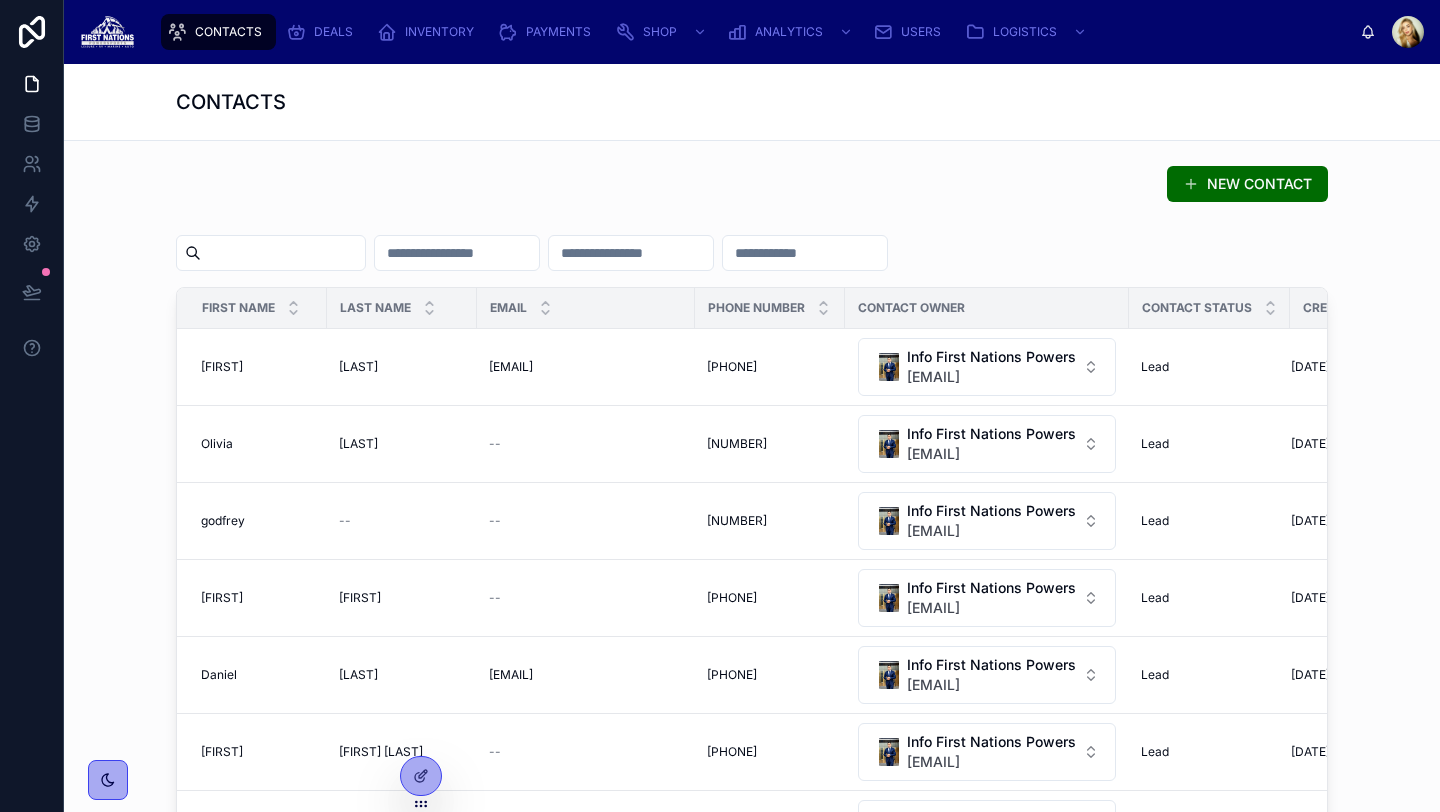 click at bounding box center [283, 253] 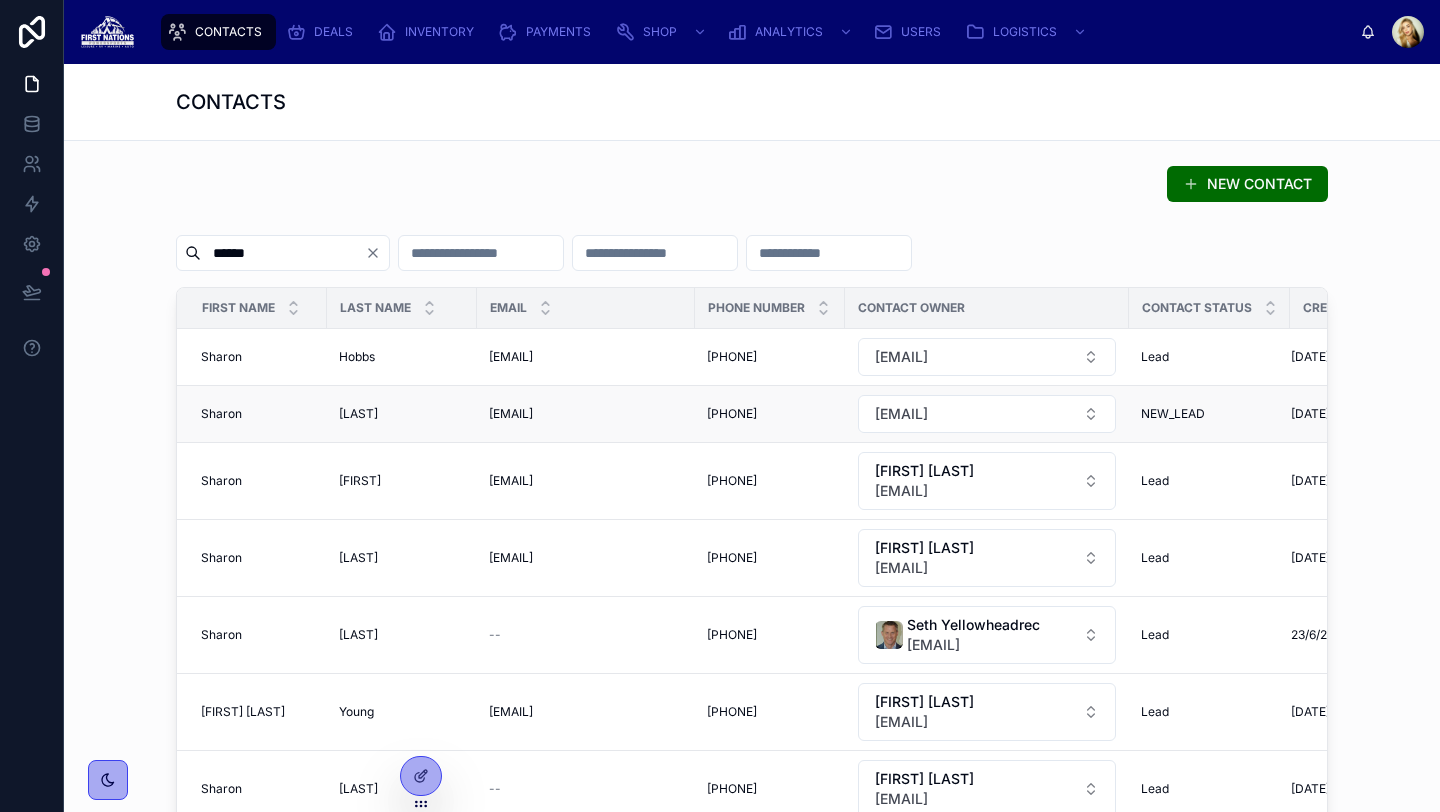 type on "******" 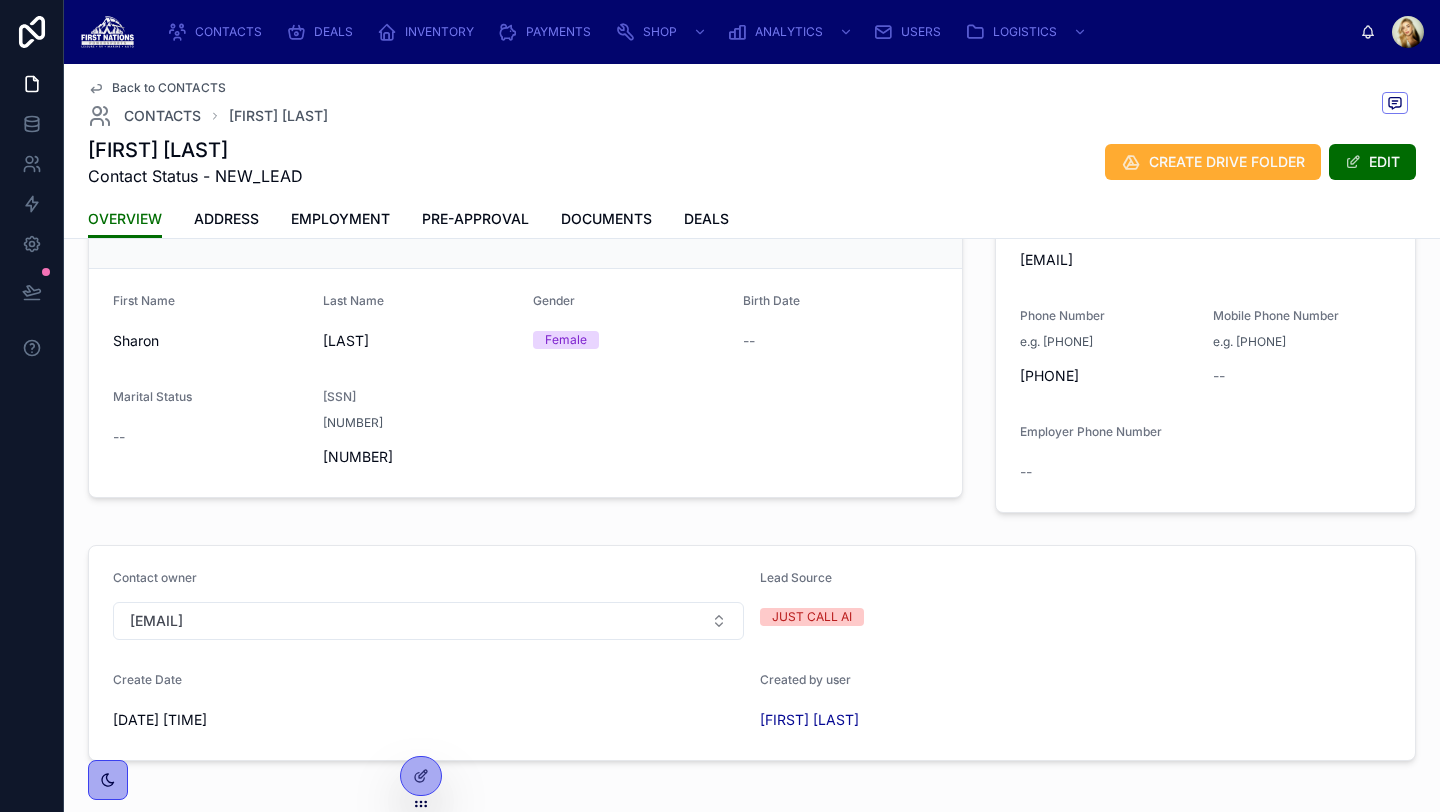 scroll, scrollTop: 169, scrollLeft: 0, axis: vertical 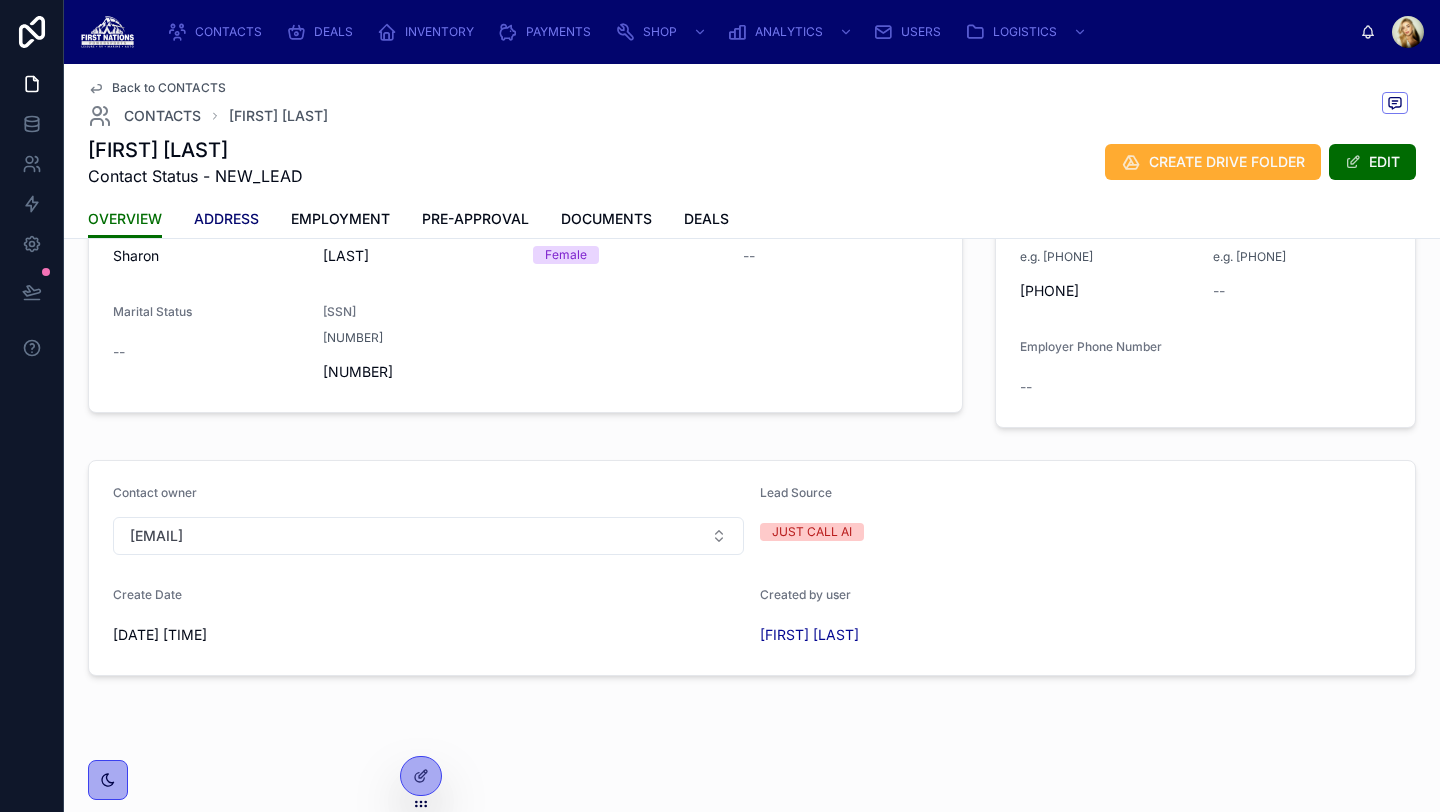 click on "ADDRESS" at bounding box center [226, 219] 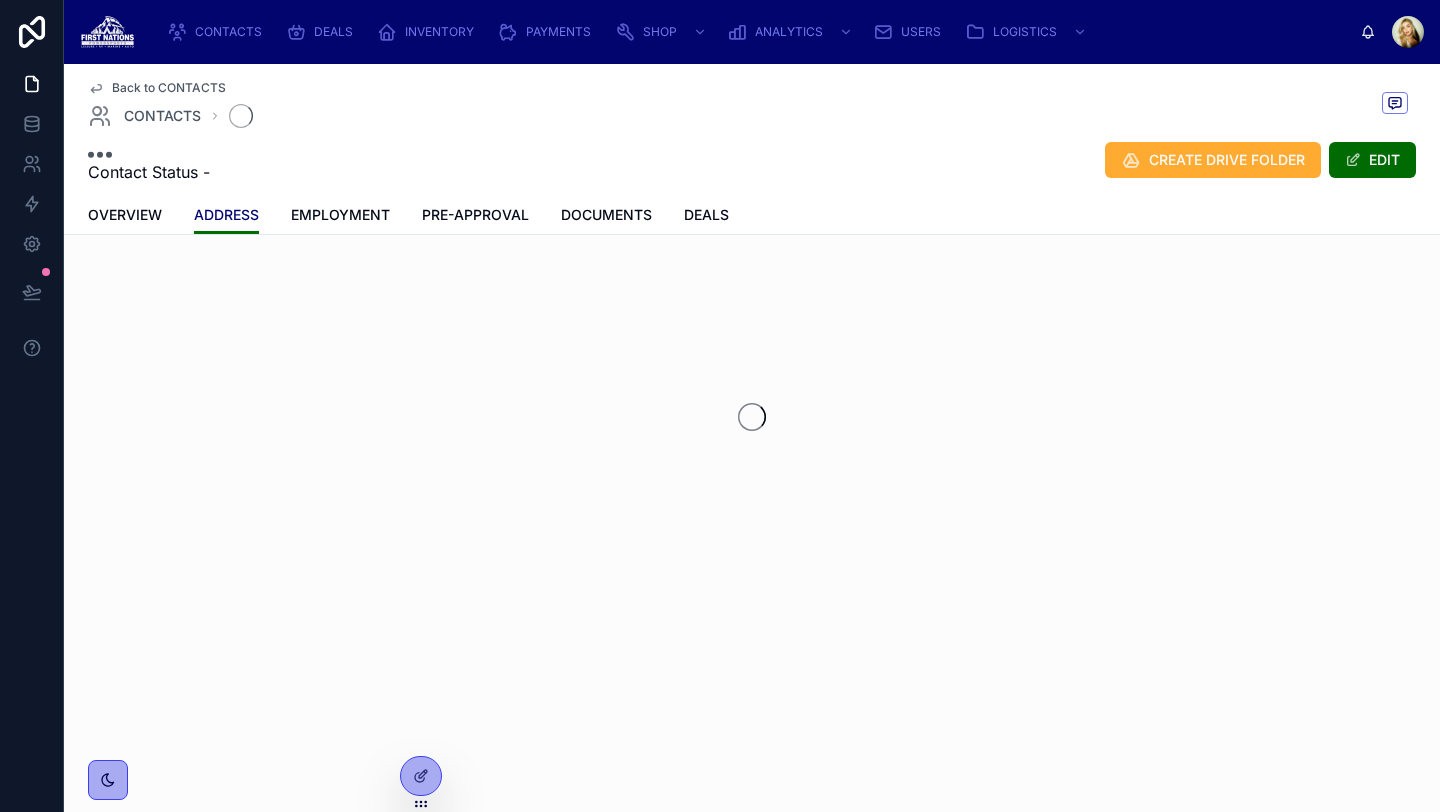scroll, scrollTop: 0, scrollLeft: 0, axis: both 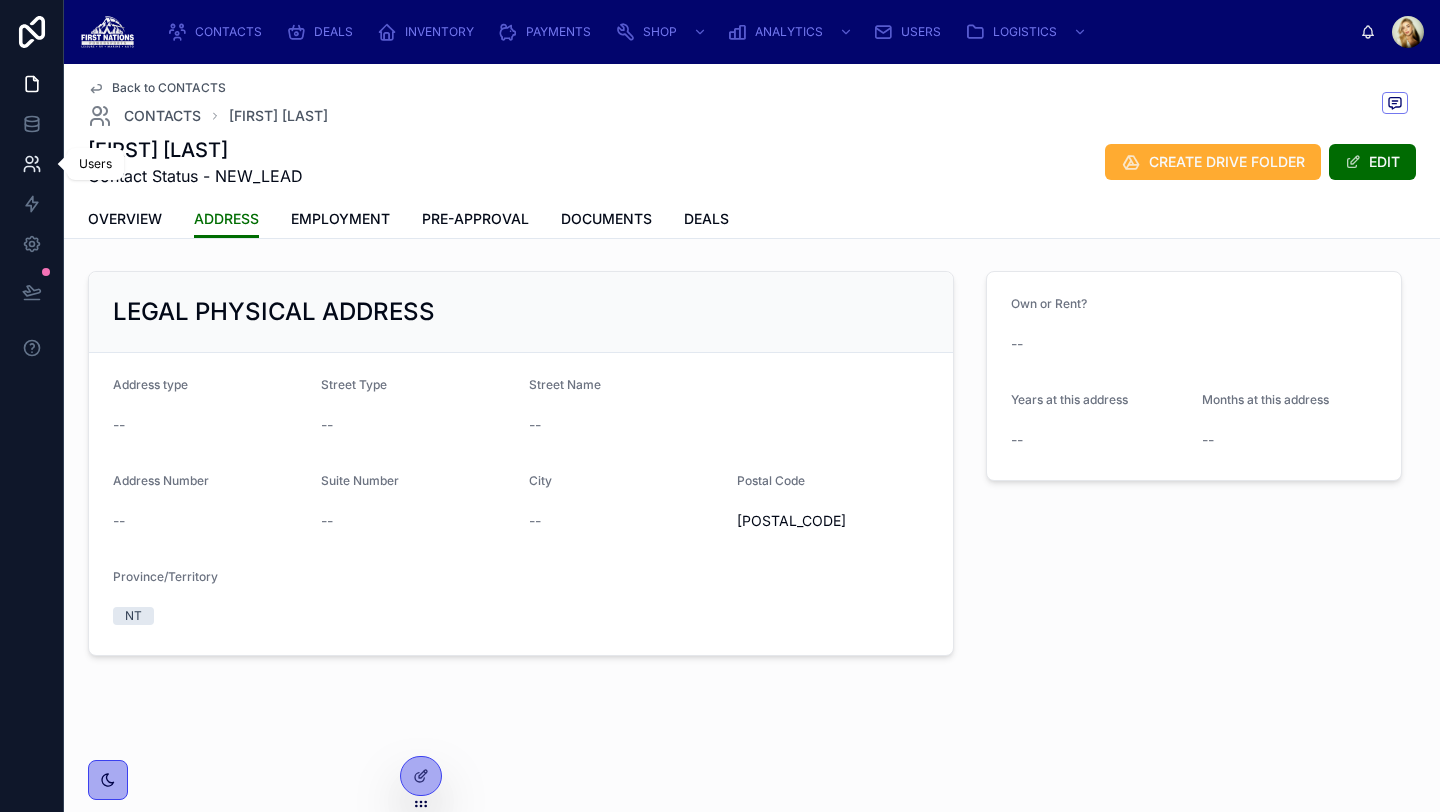 click at bounding box center [31, 164] 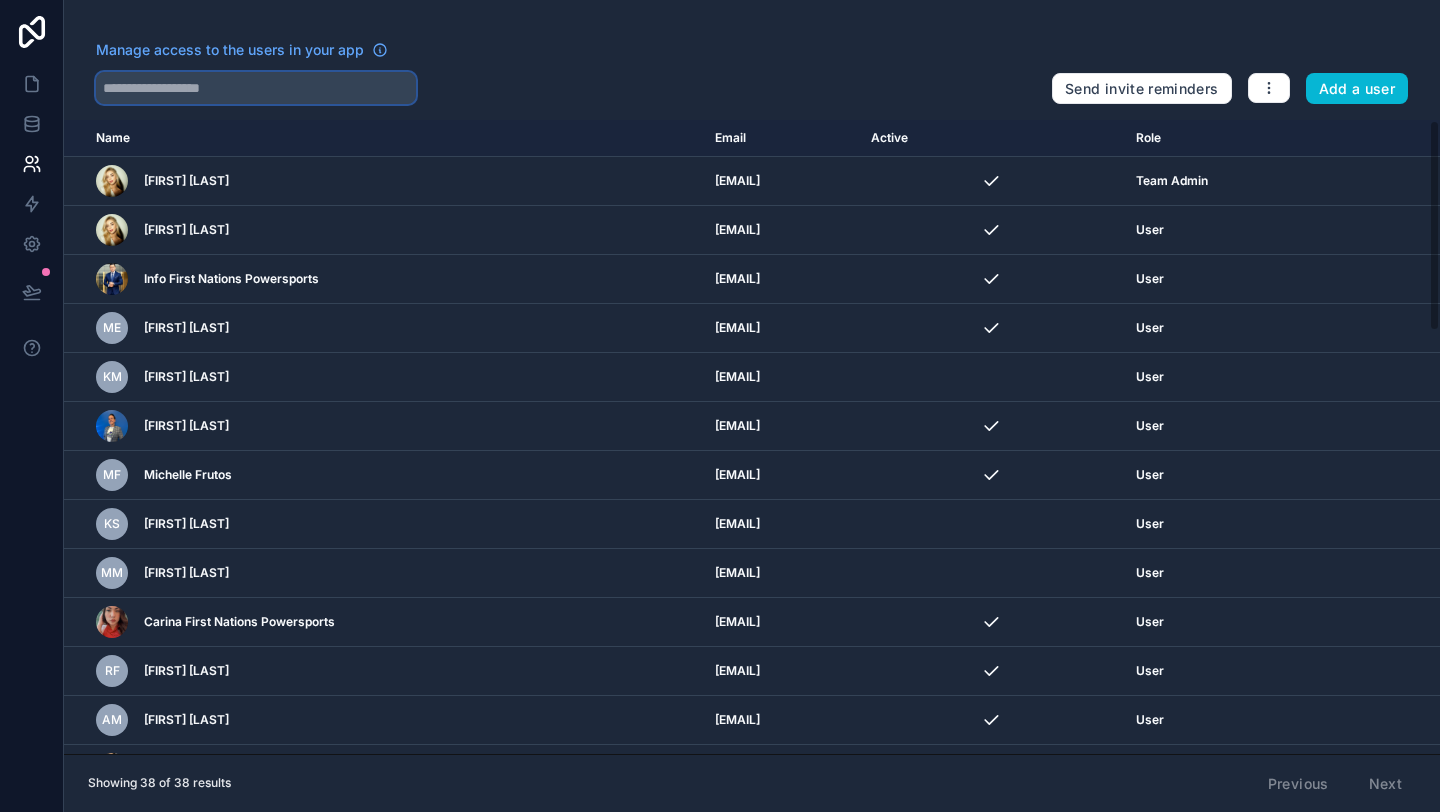 click at bounding box center [256, 88] 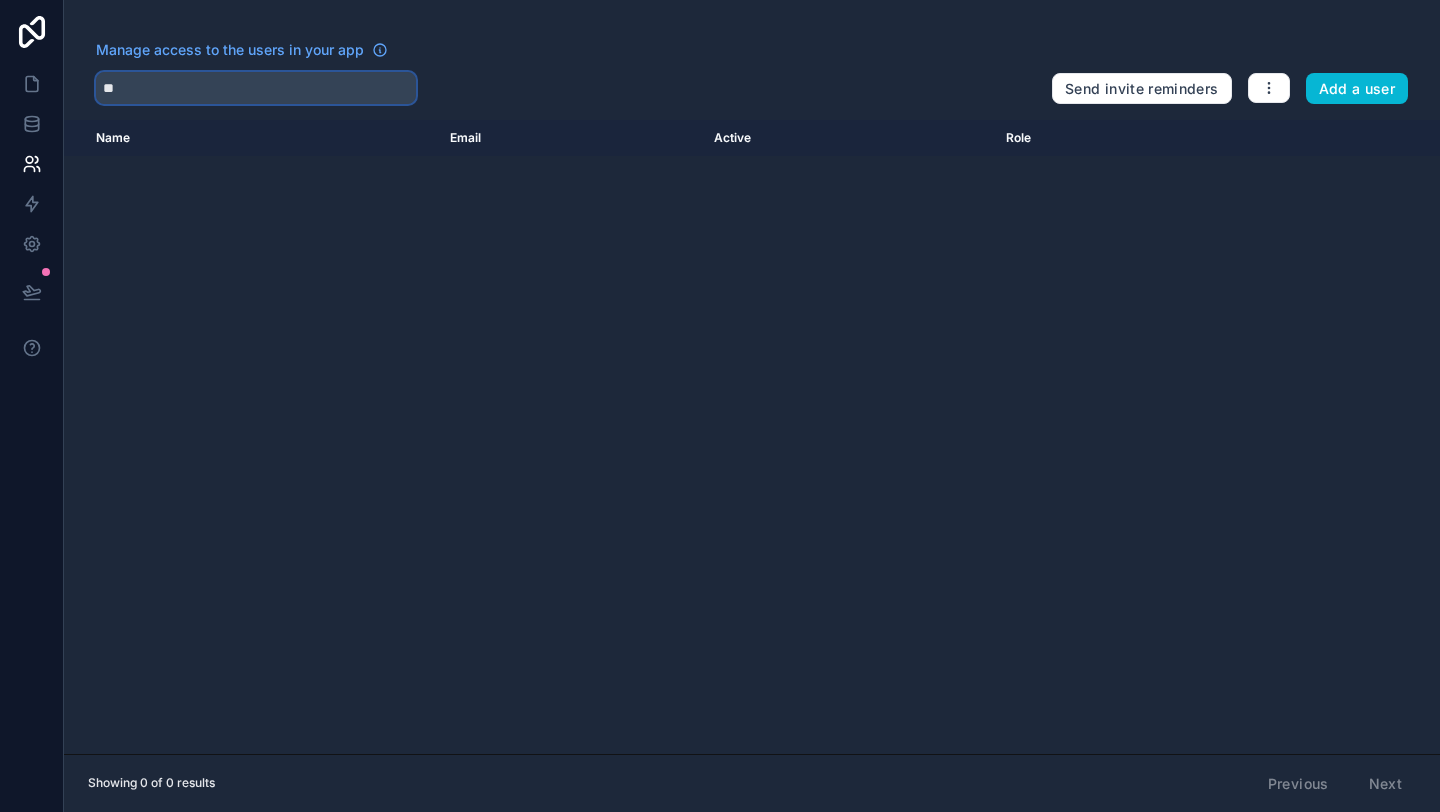 type on "*" 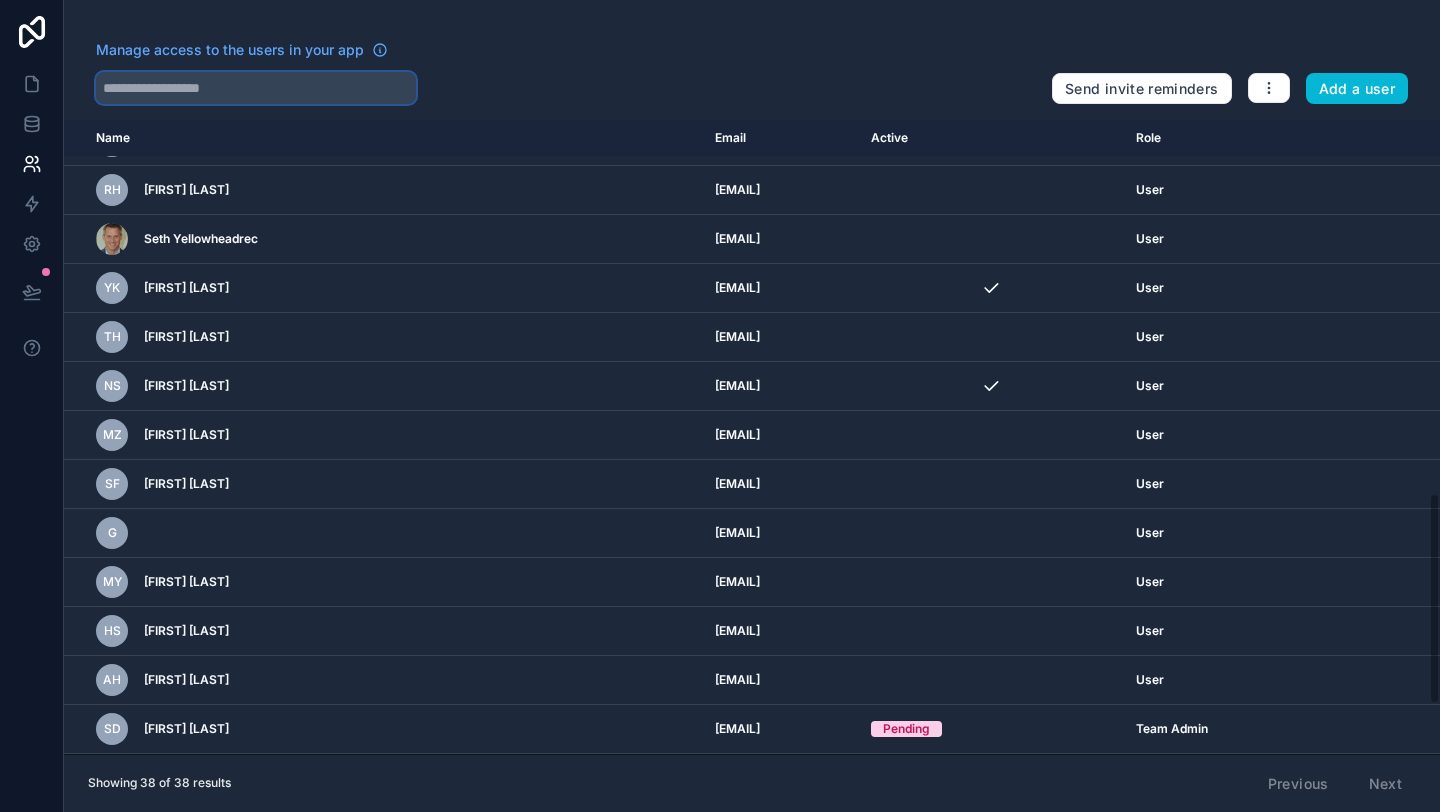 scroll, scrollTop: 1264, scrollLeft: 0, axis: vertical 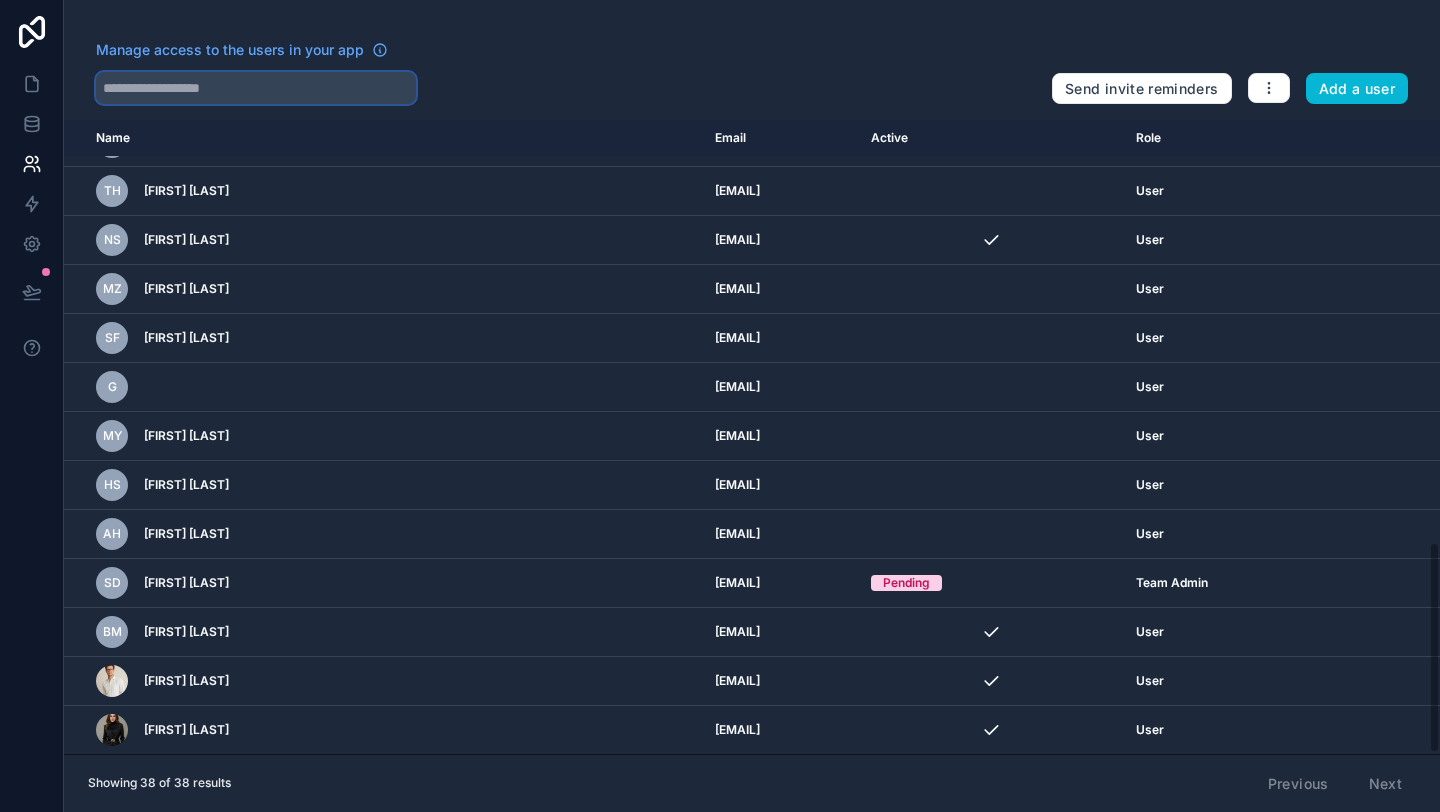click at bounding box center [256, 88] 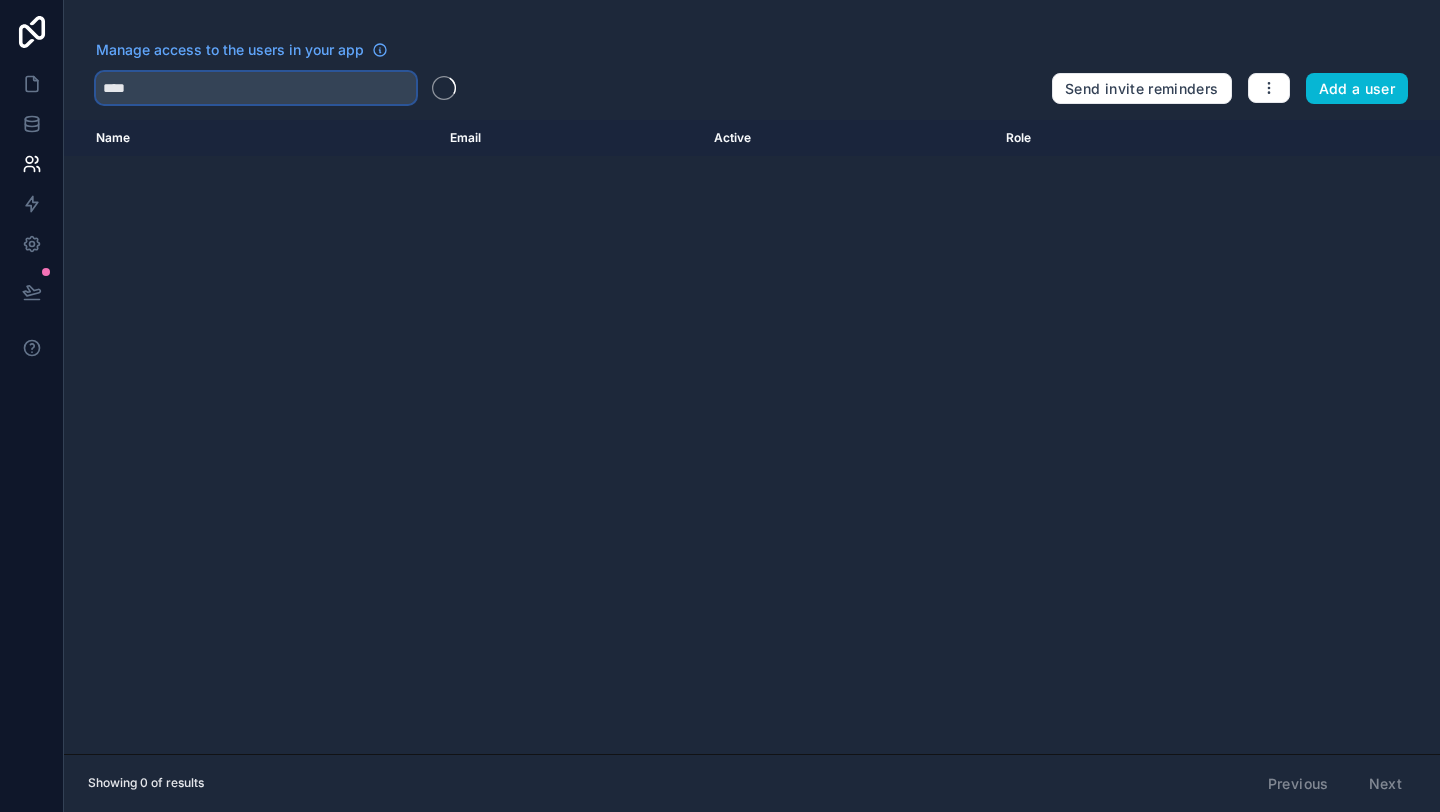 scroll, scrollTop: 0, scrollLeft: 0, axis: both 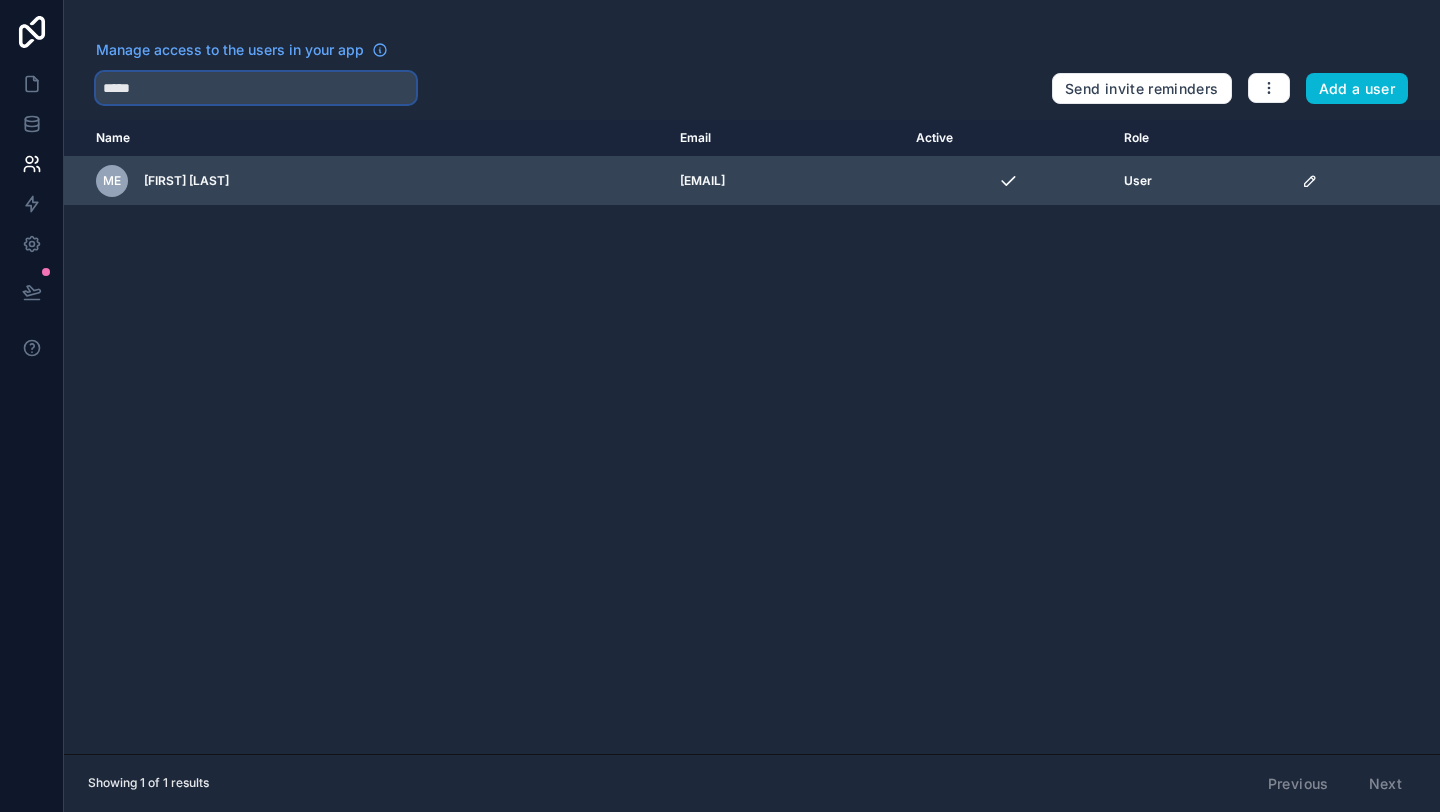 type on "*****" 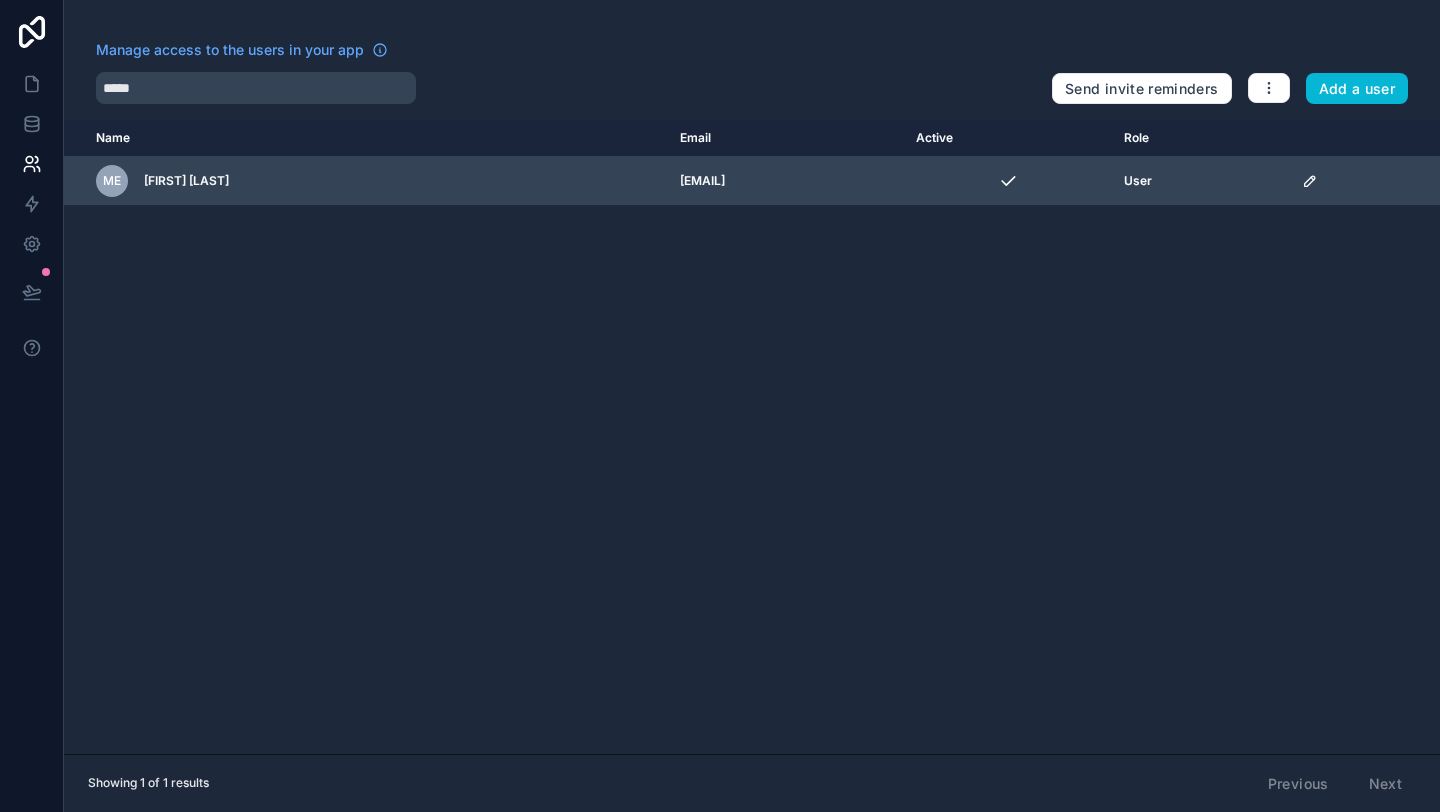click at bounding box center (1365, 181) 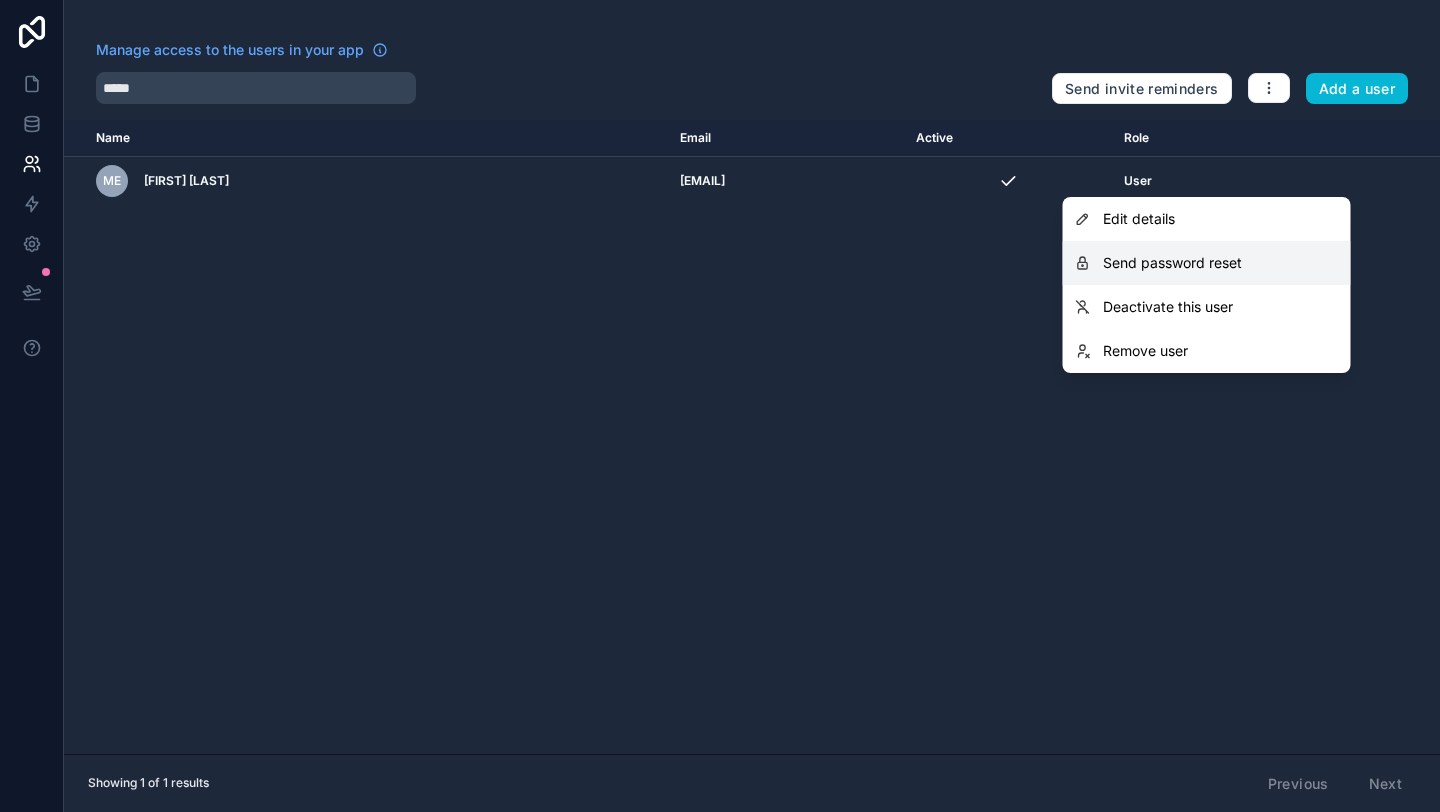 click on "Send password reset" at bounding box center (1207, 263) 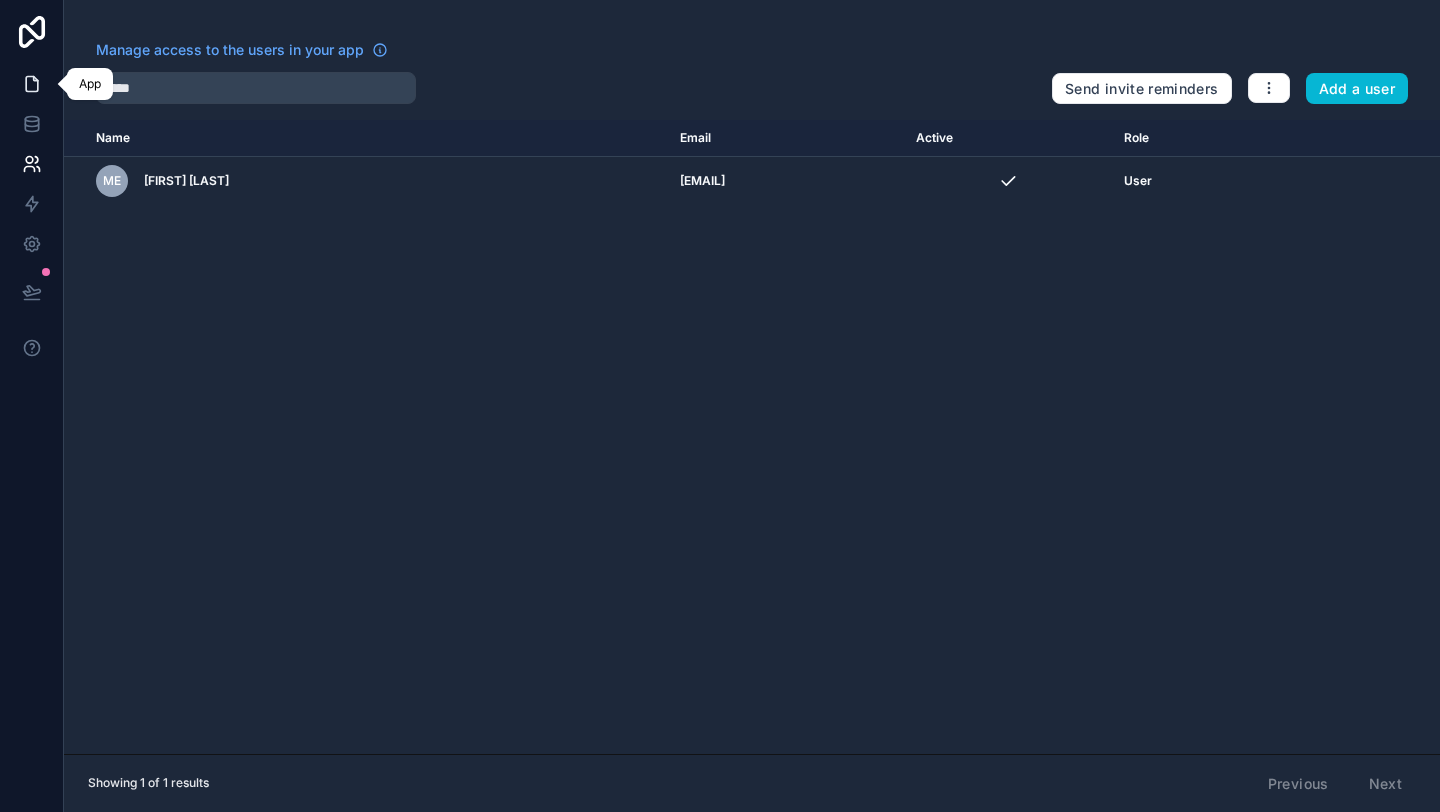click at bounding box center (31, 84) 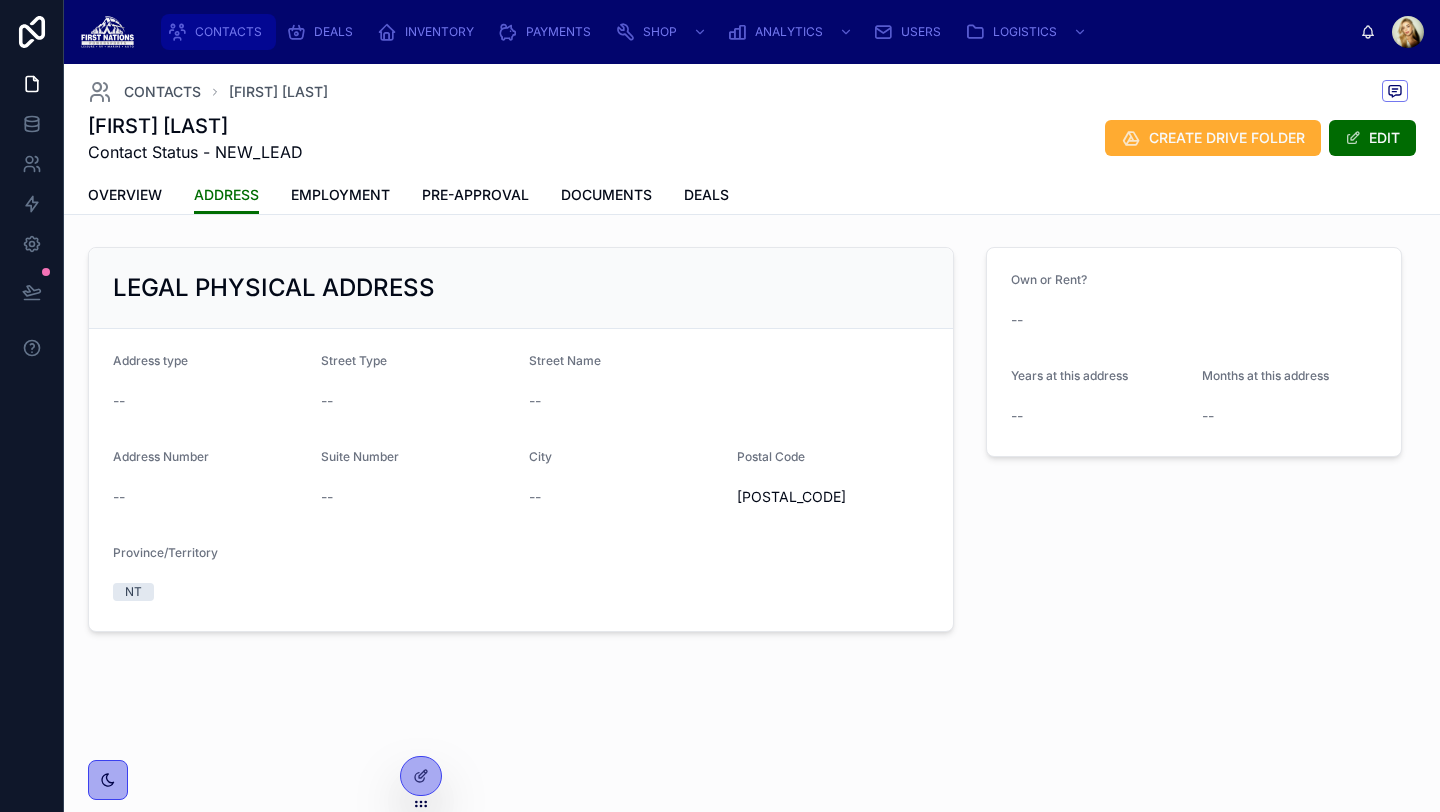 click on "CONTACTS" at bounding box center [218, 32] 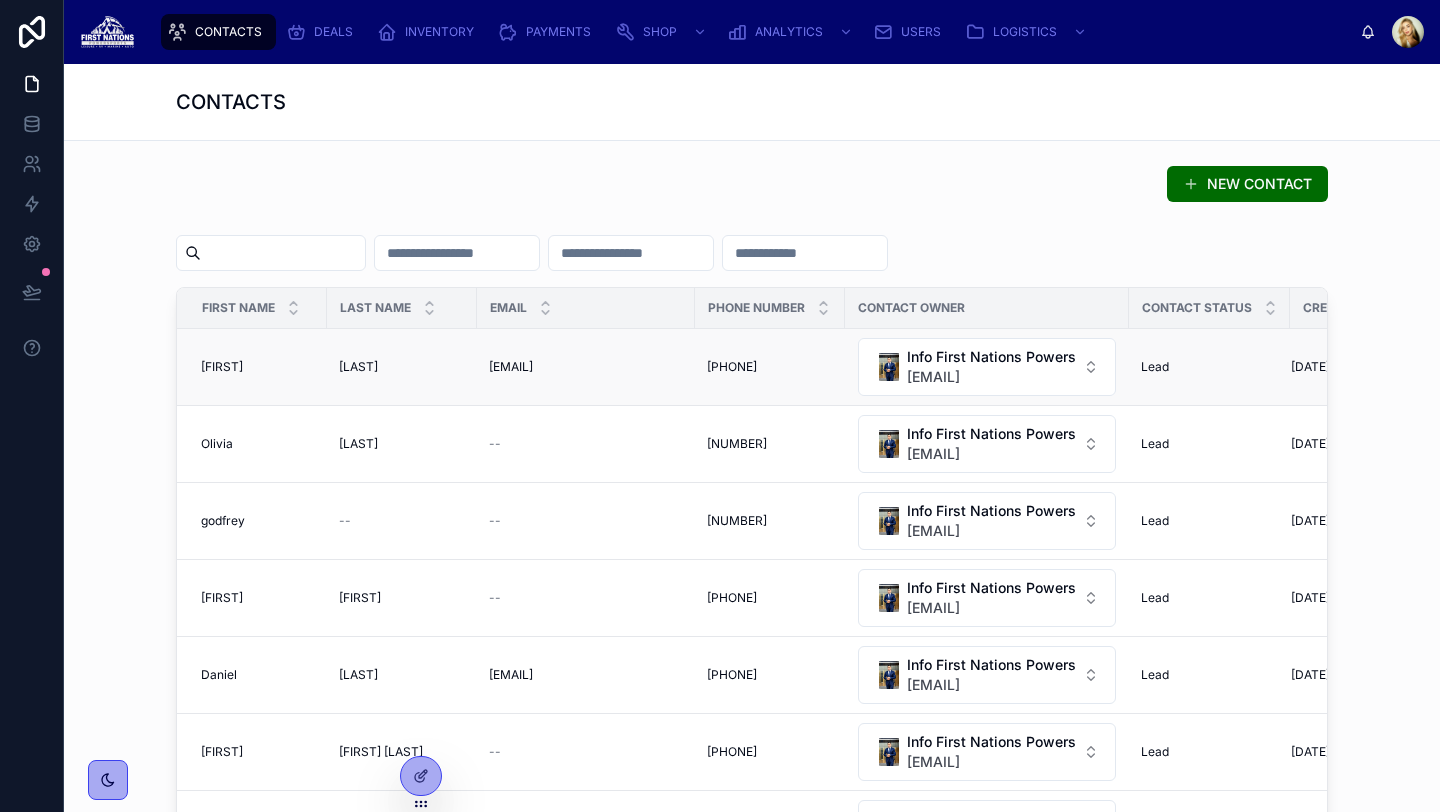 click on "[LAST]" at bounding box center (358, 367) 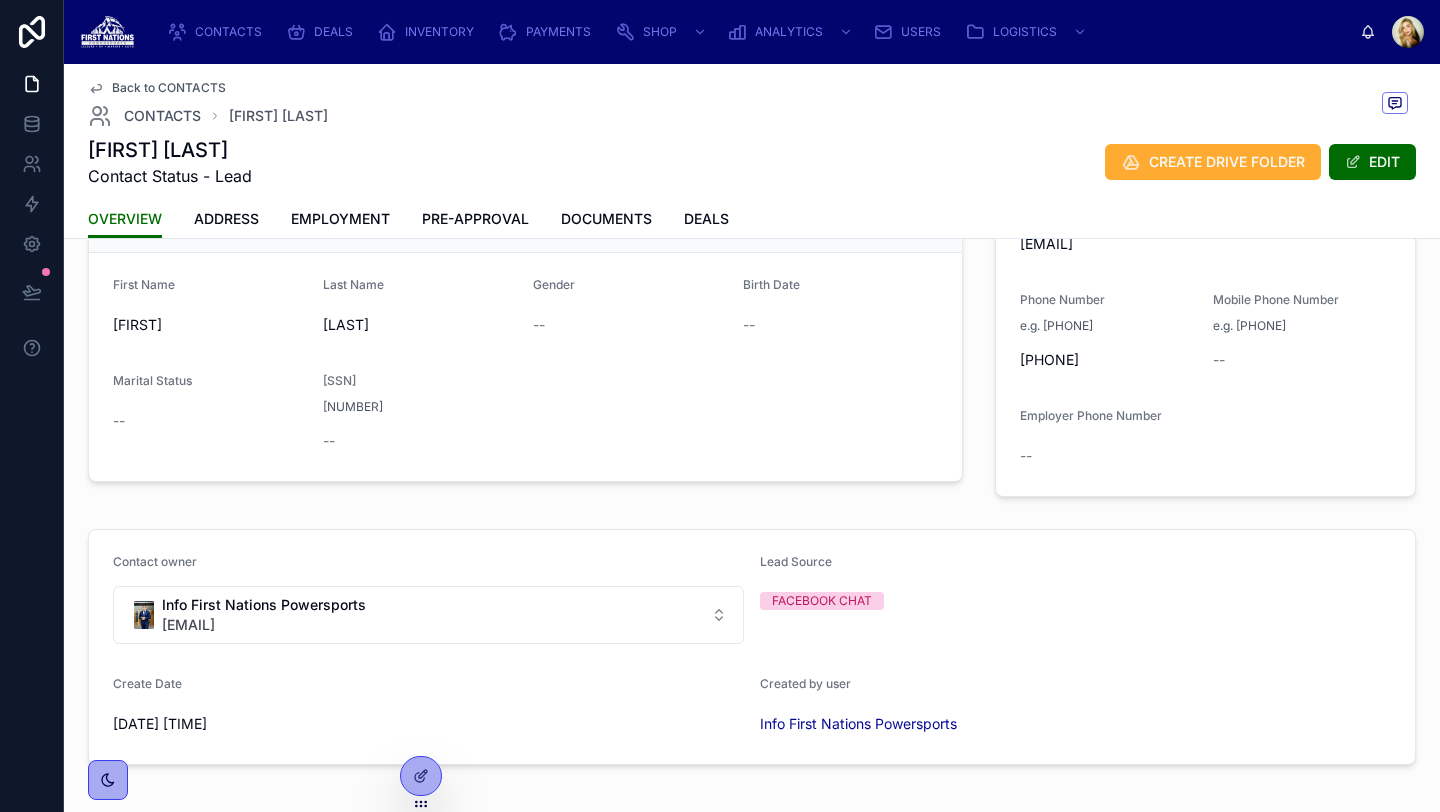 scroll, scrollTop: 0, scrollLeft: 0, axis: both 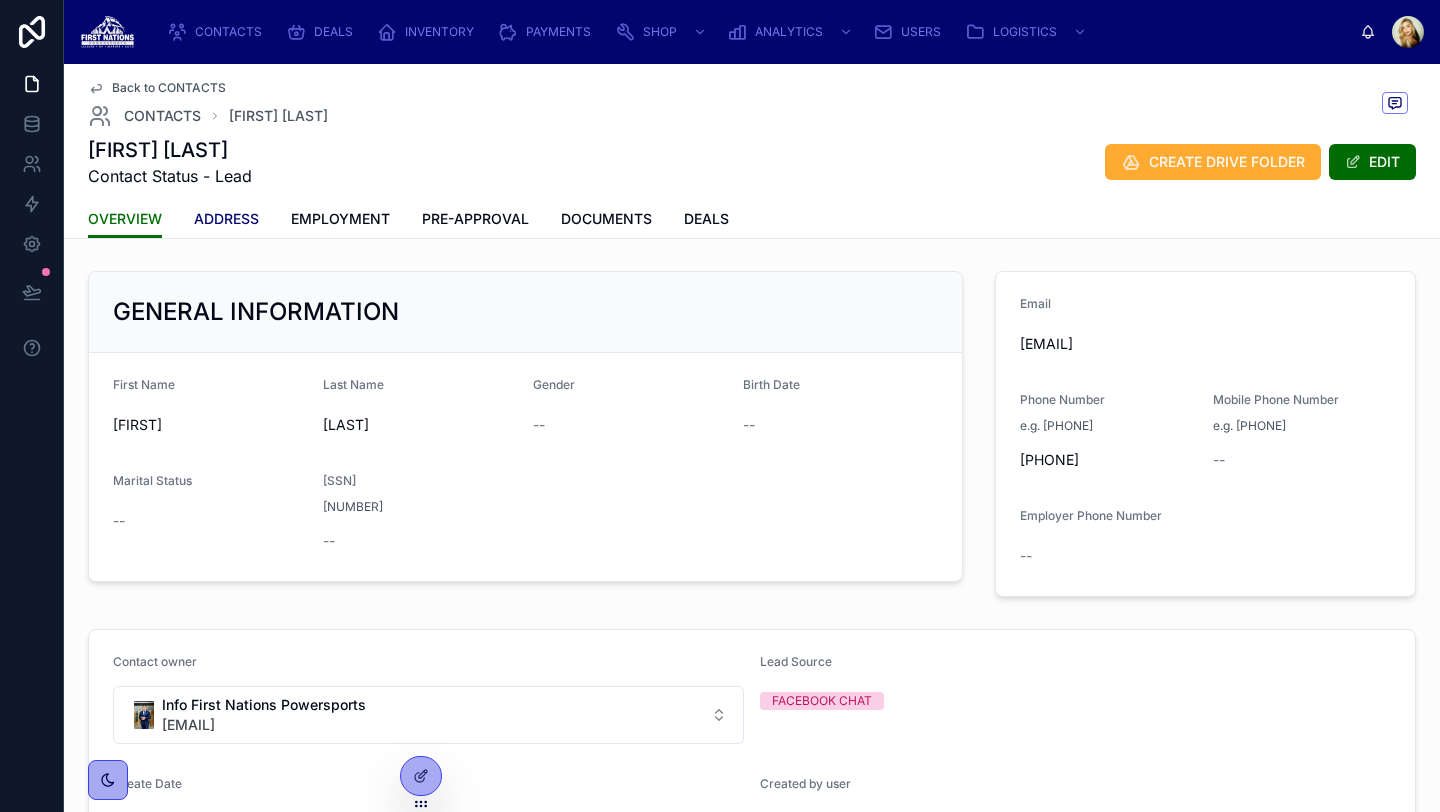 click on "ADDRESS" at bounding box center [226, 219] 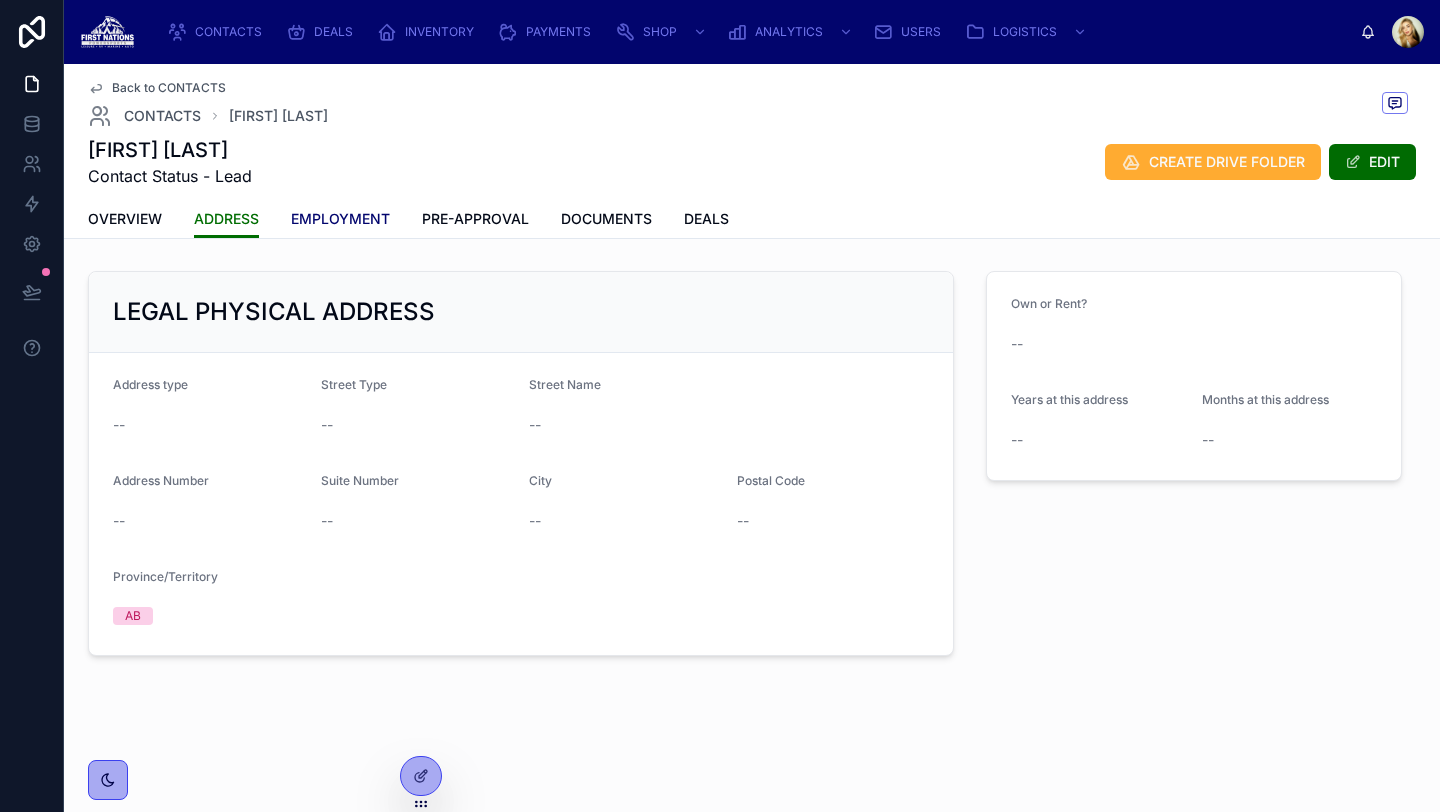 click on "EMPLOYMENT" at bounding box center (340, 219) 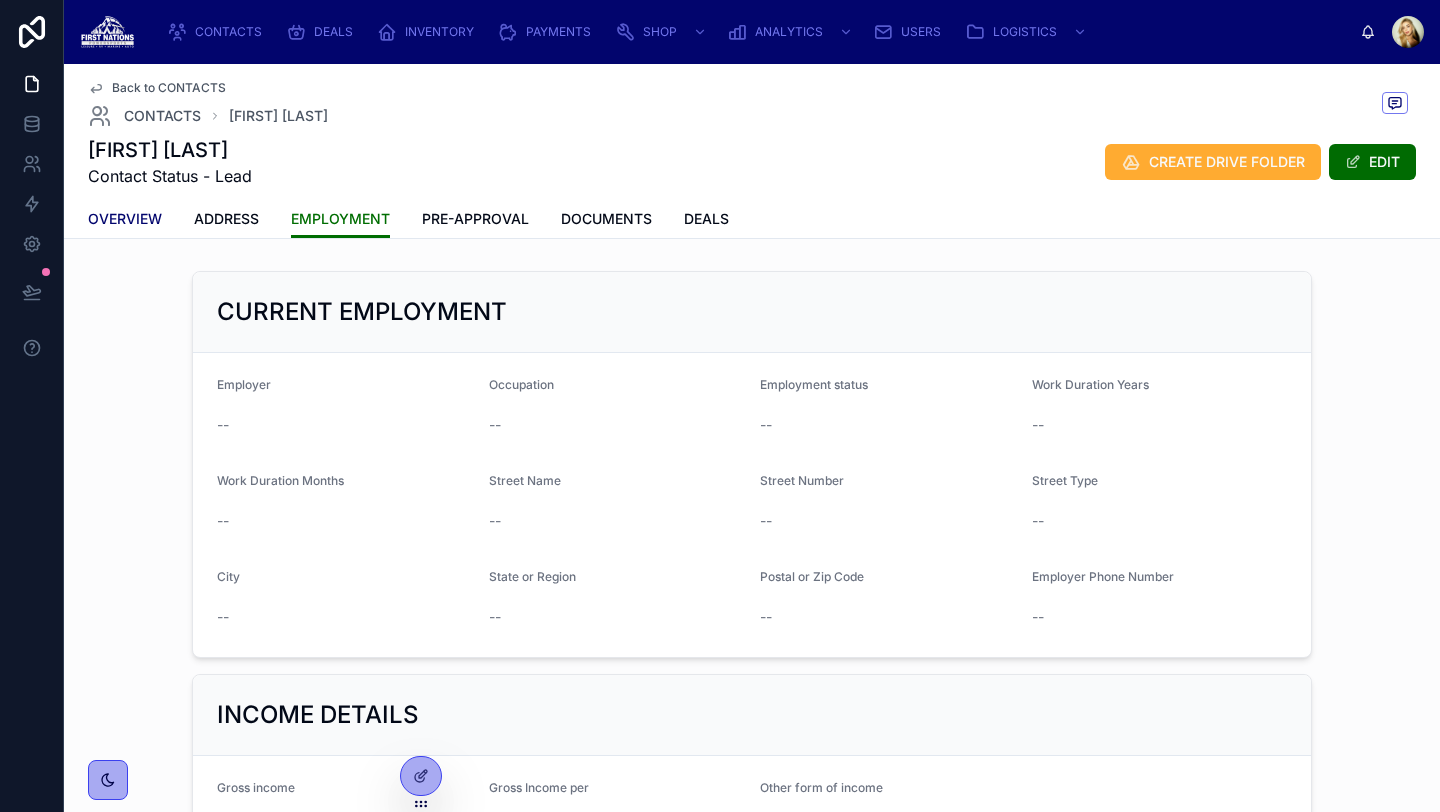 click on "OVERVIEW" at bounding box center [125, 219] 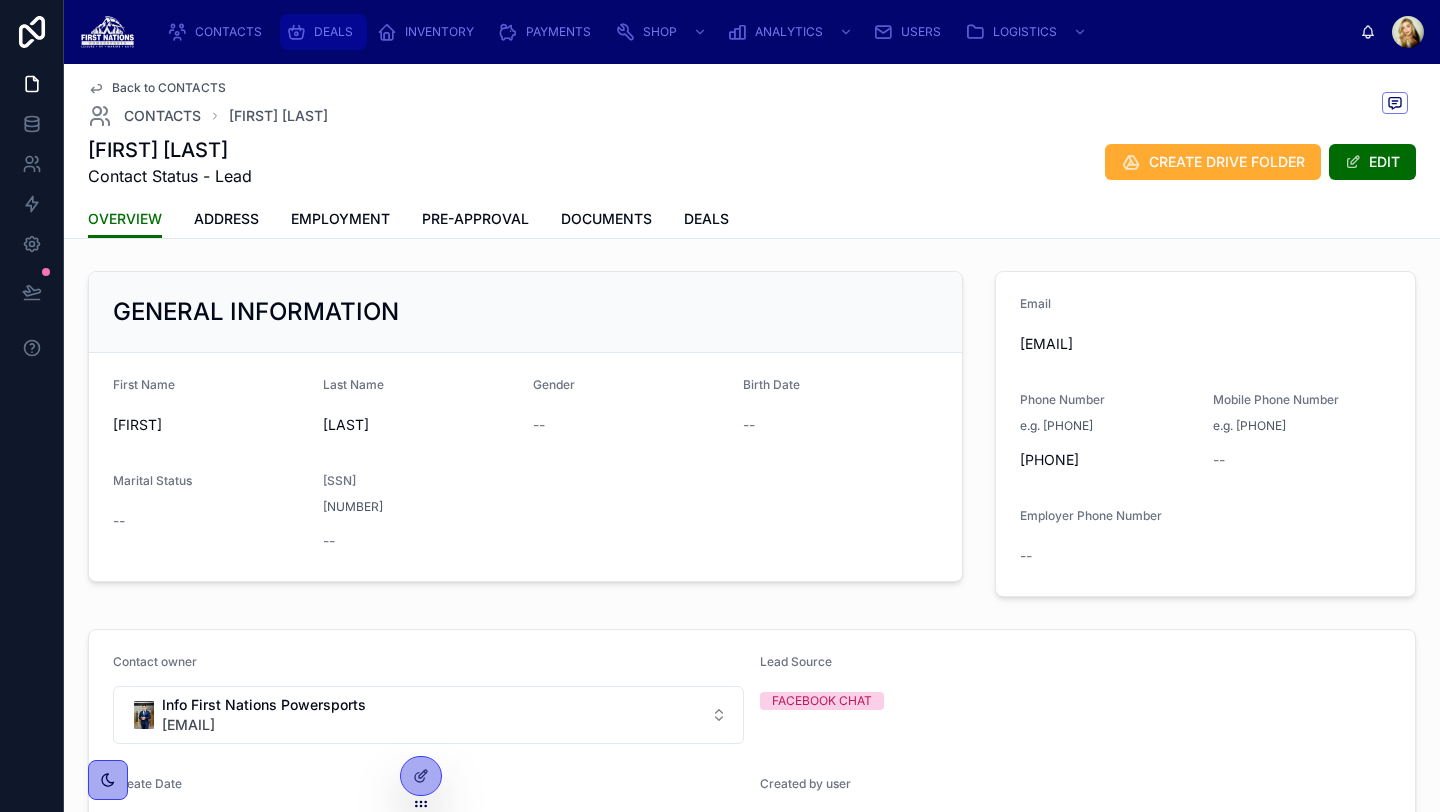 click on "DEALS" at bounding box center [323, 32] 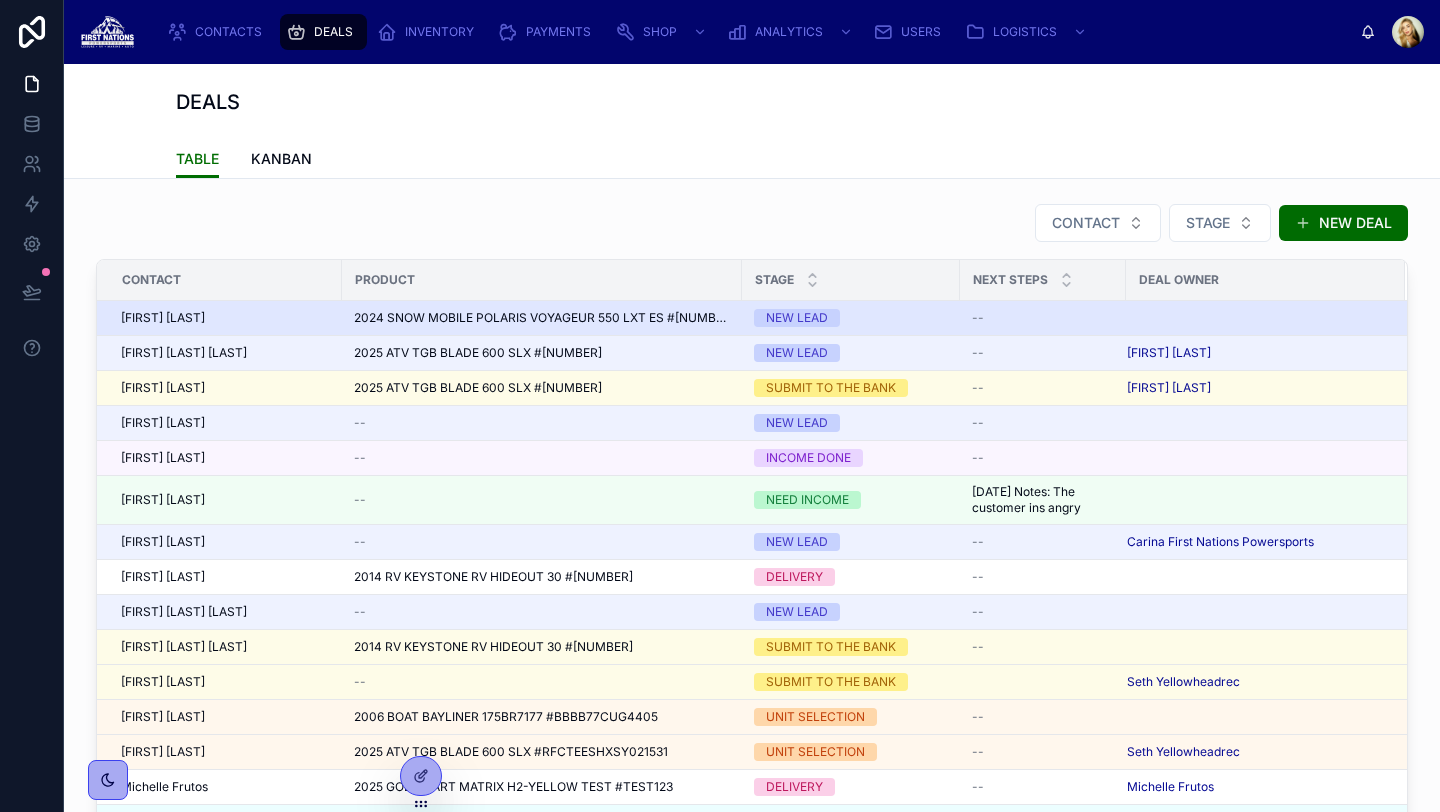 click on "[FIRST] [LAST]" at bounding box center [225, 318] 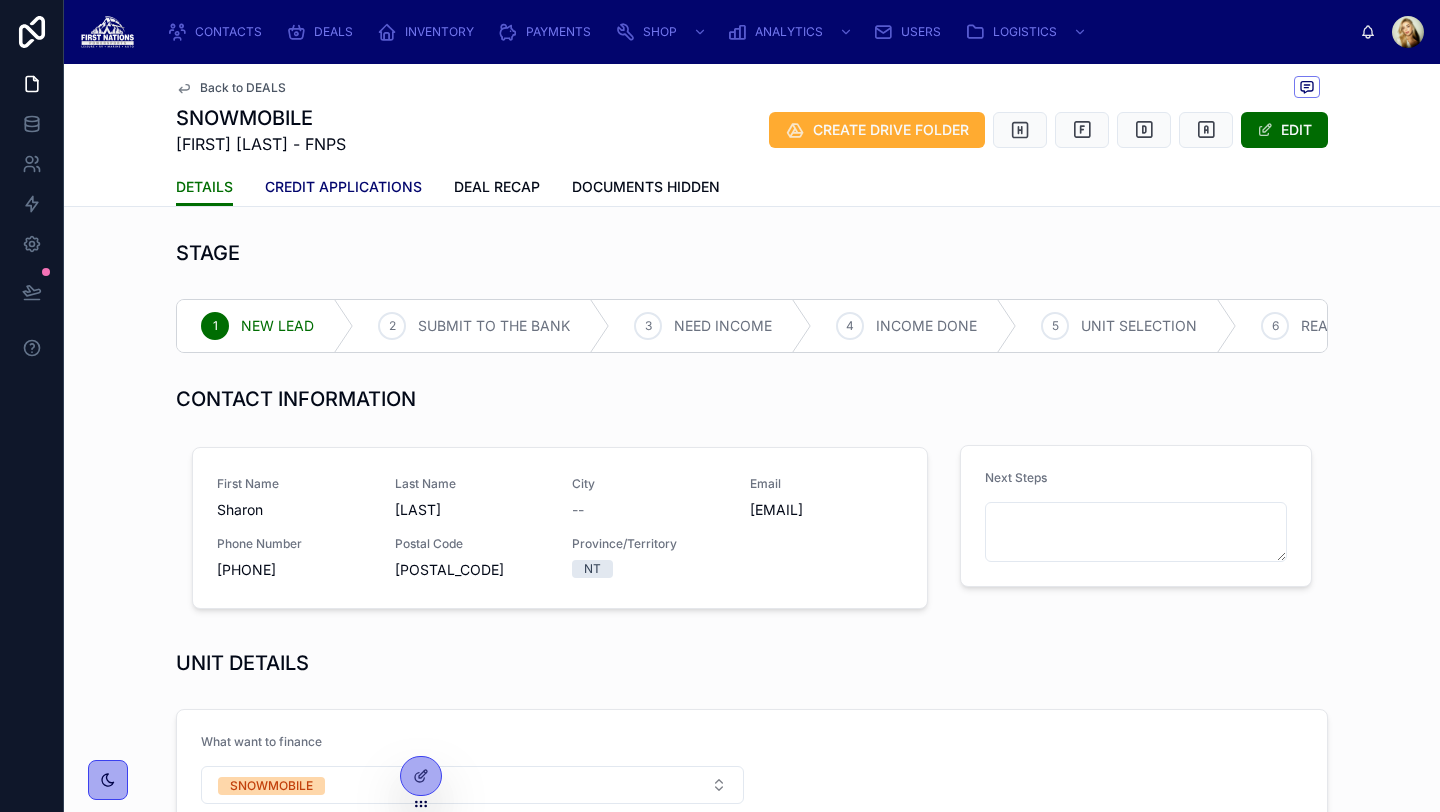 click on "CREDIT APPLICATIONS" at bounding box center (343, 187) 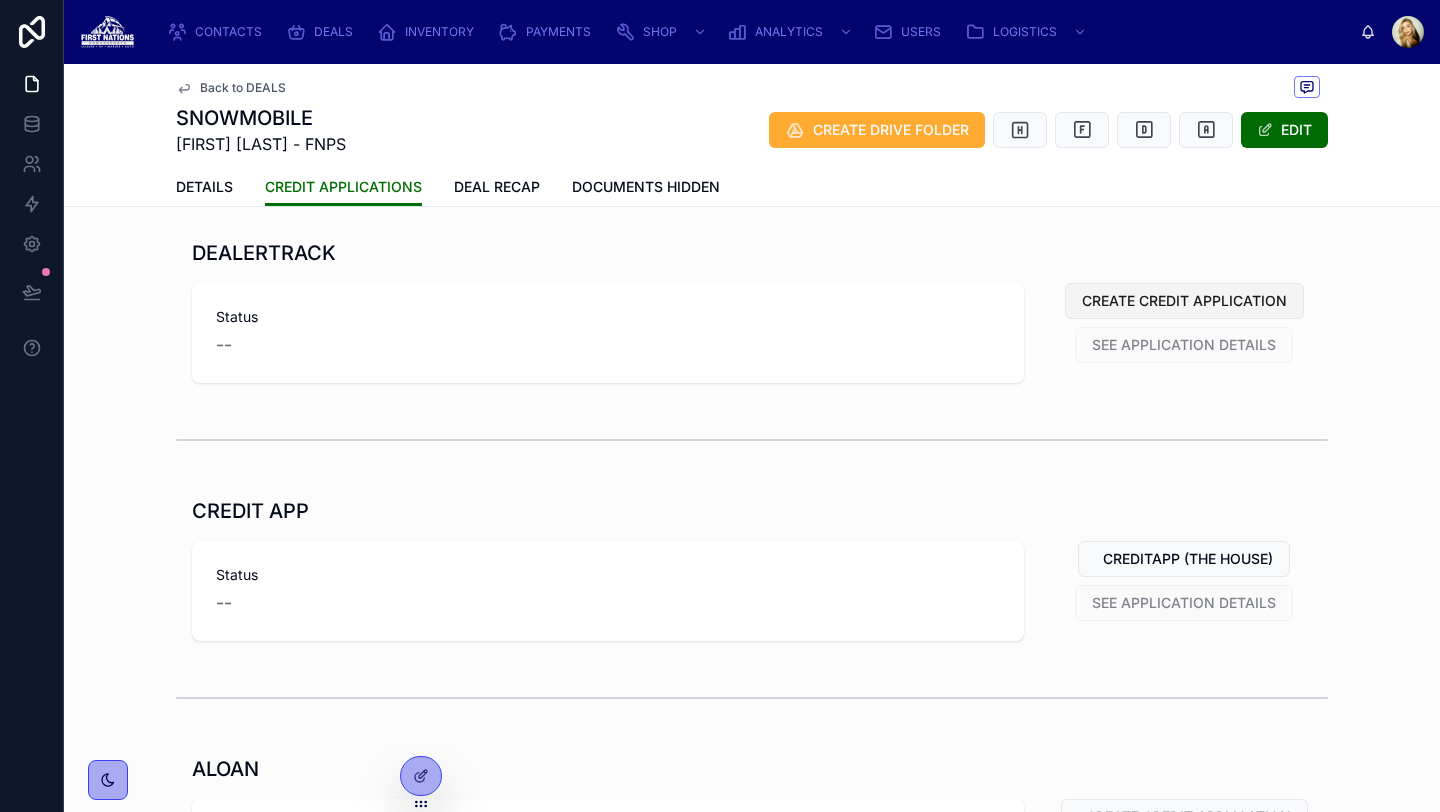 click on "CREATE CREDIT APPLICATION" at bounding box center (1184, 301) 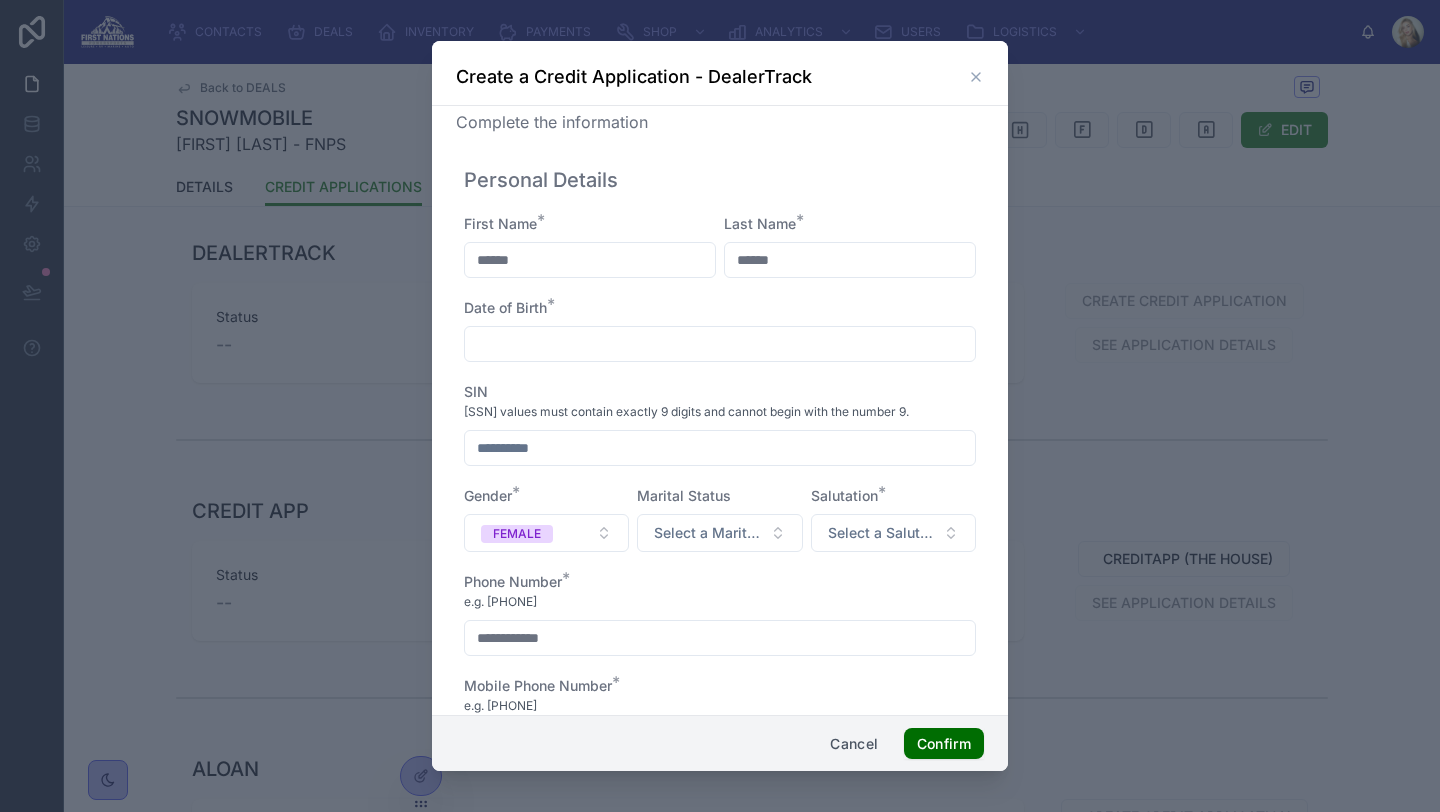 scroll, scrollTop: 0, scrollLeft: 0, axis: both 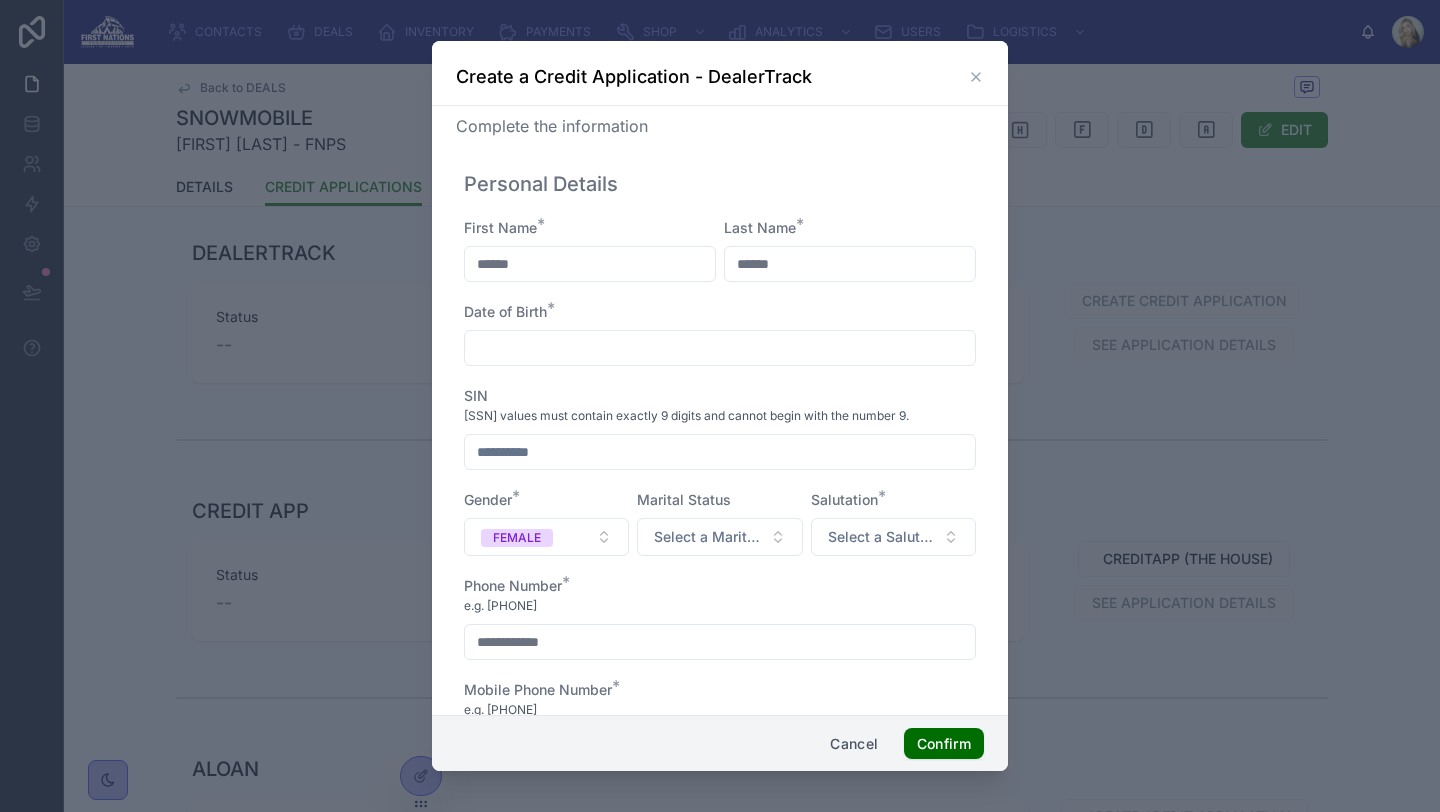 click on "Create a Credit Application - DealerTrack" at bounding box center (720, 77) 